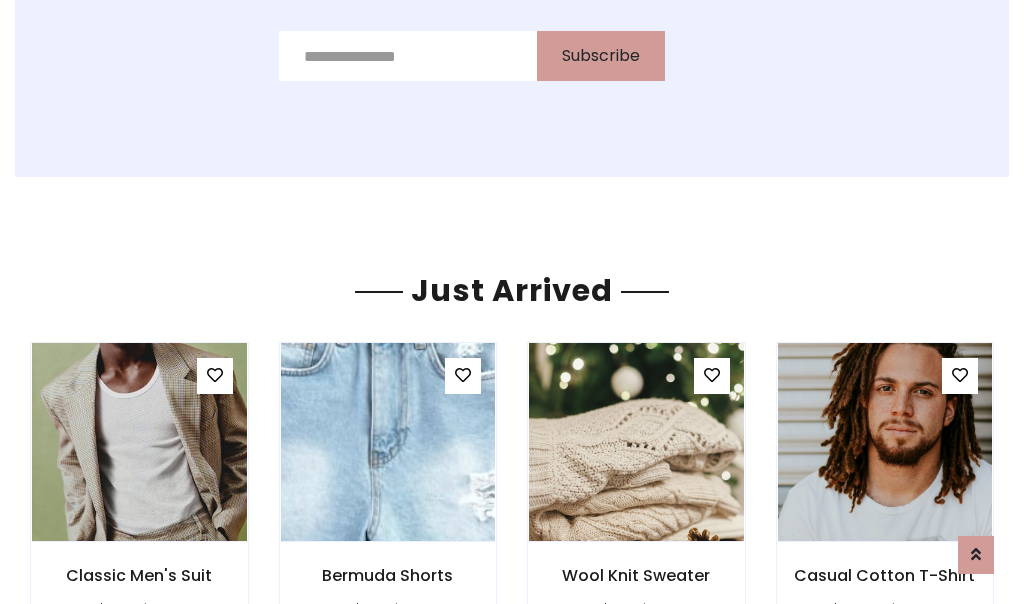 scroll, scrollTop: 2125, scrollLeft: 0, axis: vertical 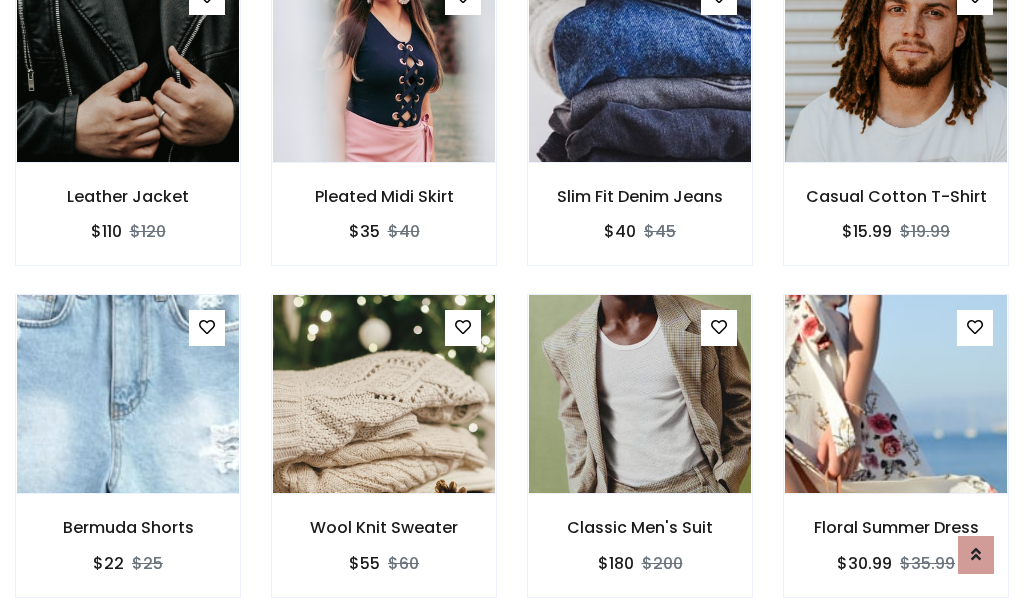 click on "Classic Men's Suit
$180
$200" at bounding box center (640, 459) 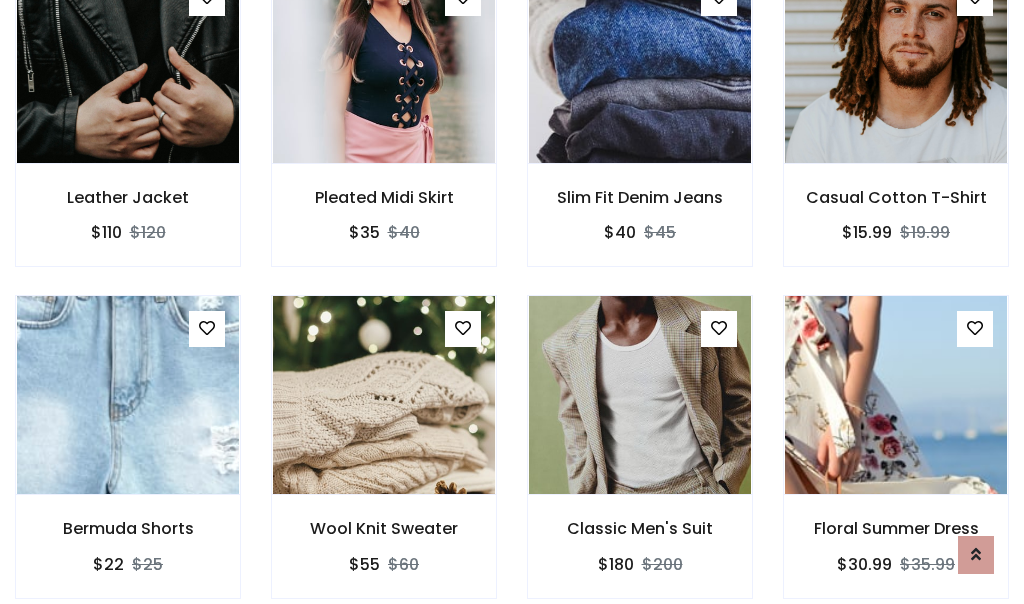 click on "Classic Men's Suit
$180
$200" at bounding box center [640, 460] 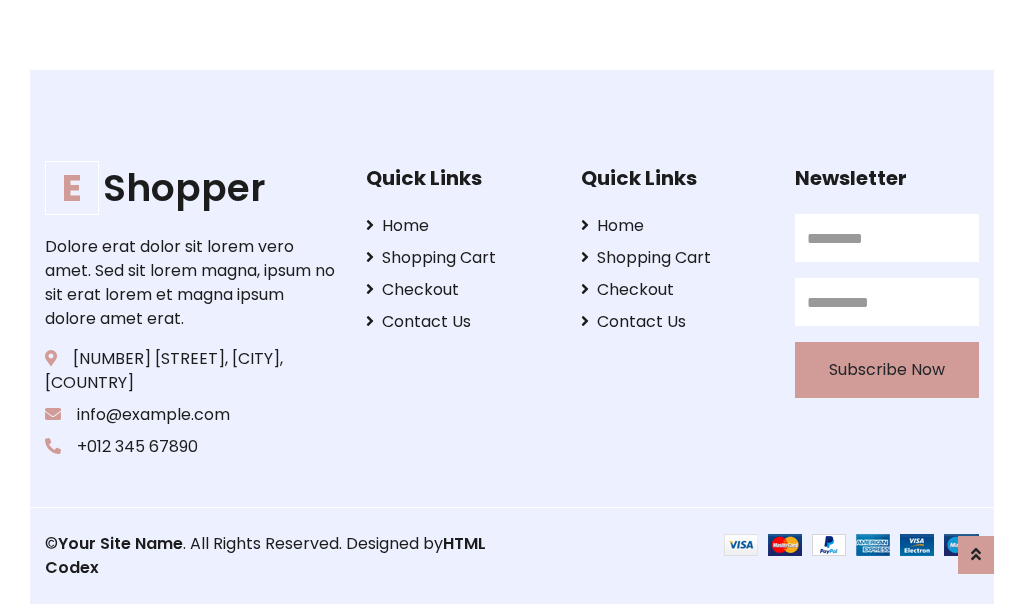 scroll, scrollTop: 3807, scrollLeft: 0, axis: vertical 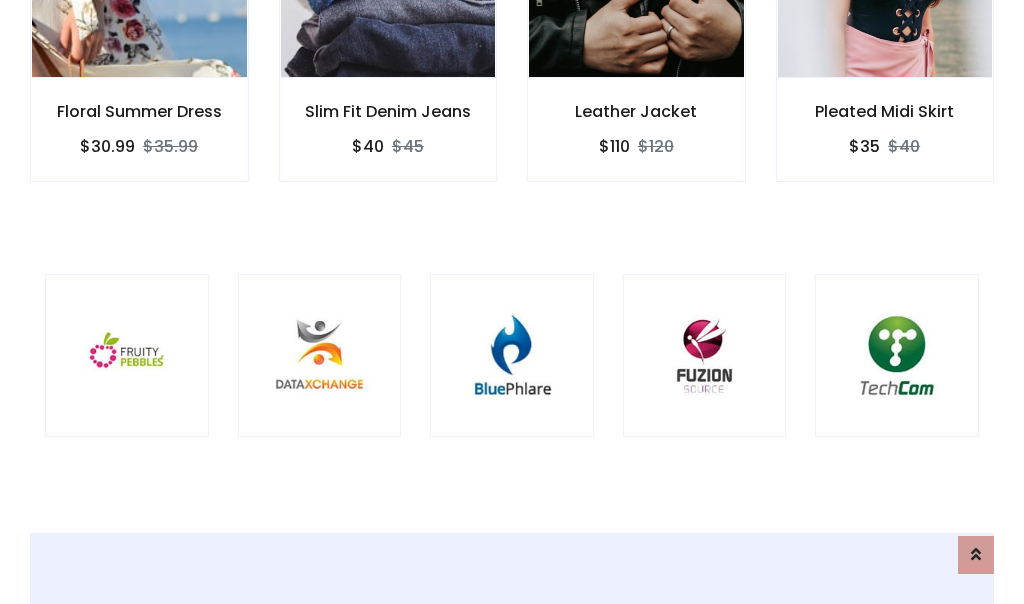 click at bounding box center [512, 356] 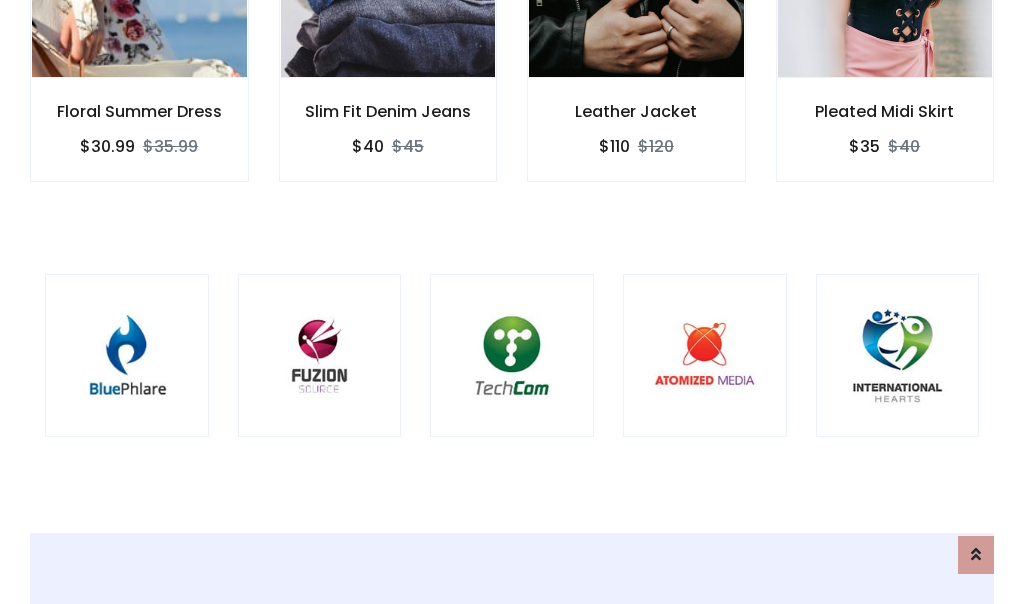 click at bounding box center (512, 356) 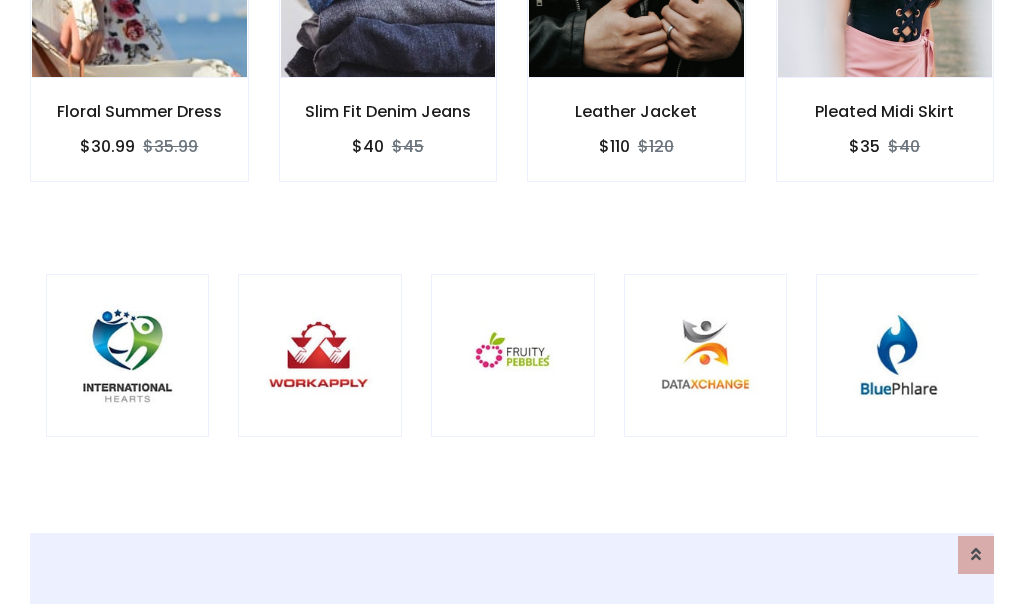 scroll, scrollTop: 0, scrollLeft: 0, axis: both 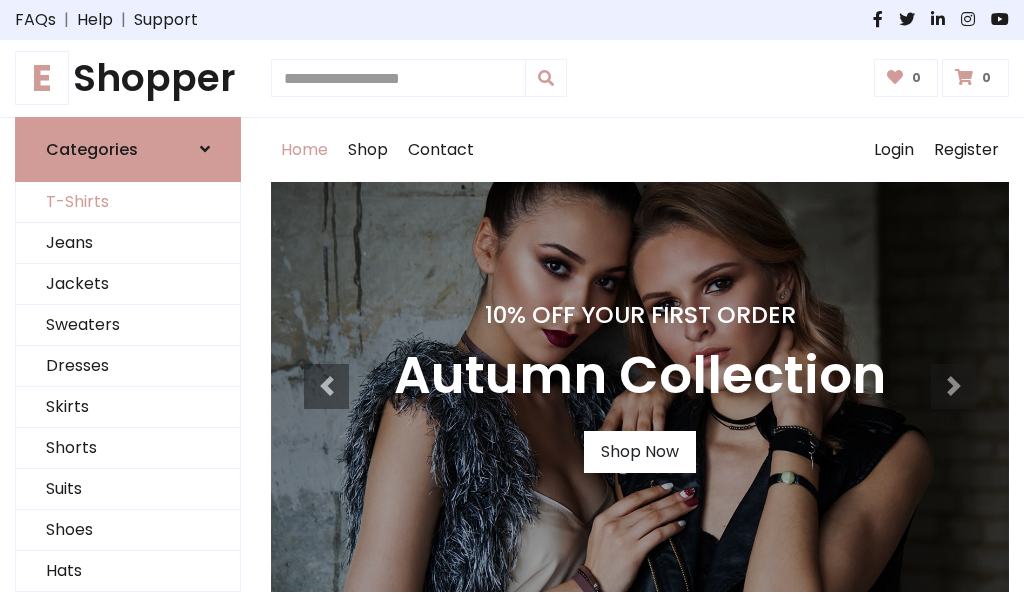 click on "T-Shirts" at bounding box center [128, 202] 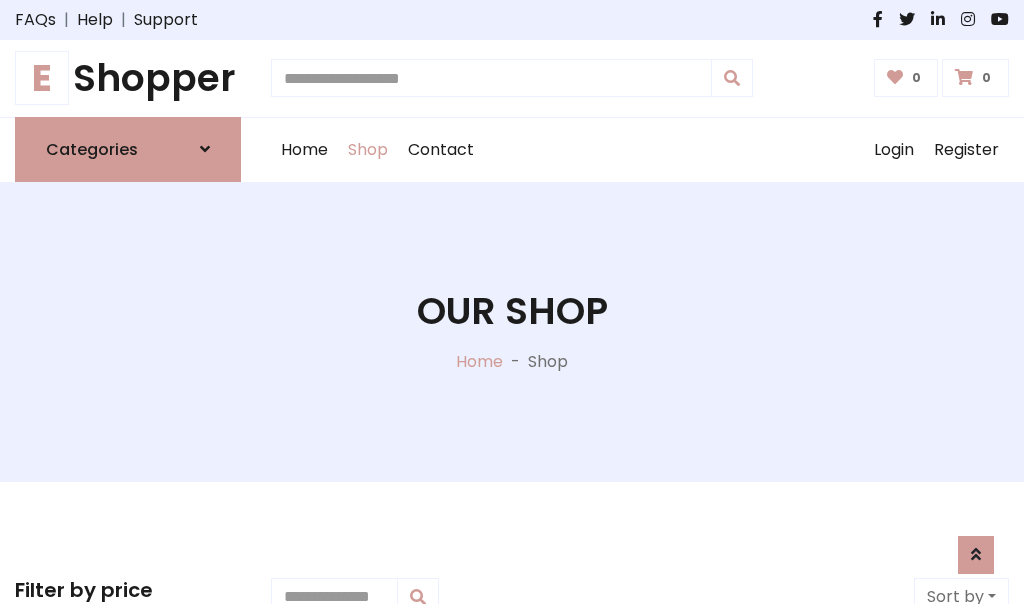 scroll, scrollTop: 802, scrollLeft: 0, axis: vertical 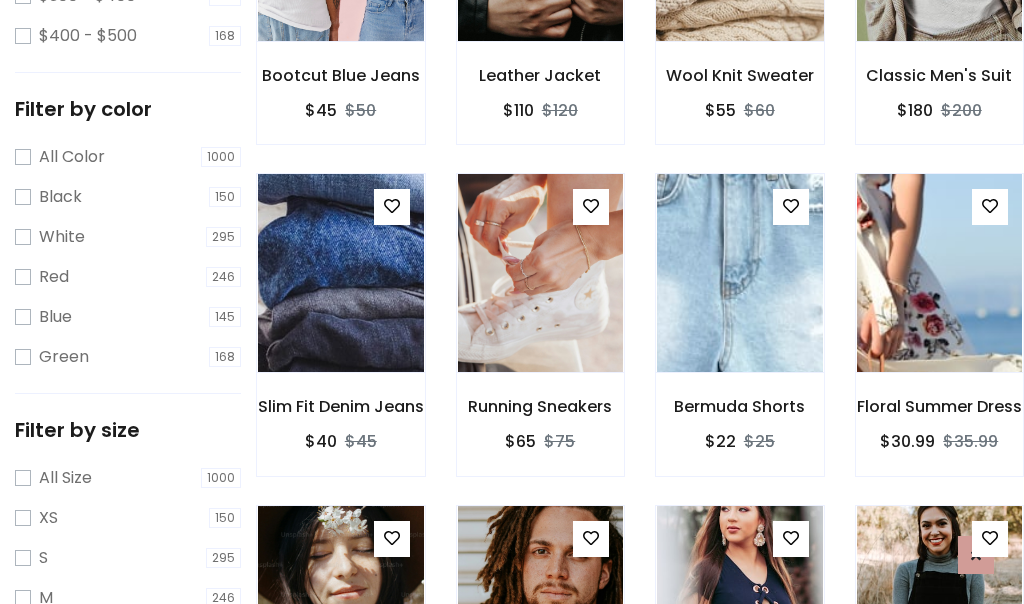 click at bounding box center (739, -58) 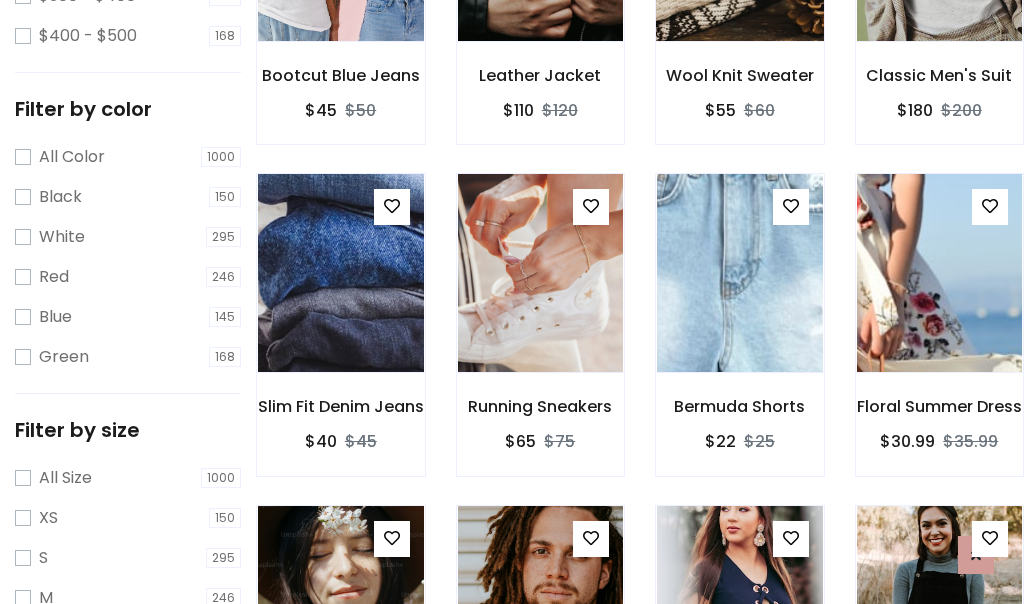 scroll, scrollTop: 701, scrollLeft: 0, axis: vertical 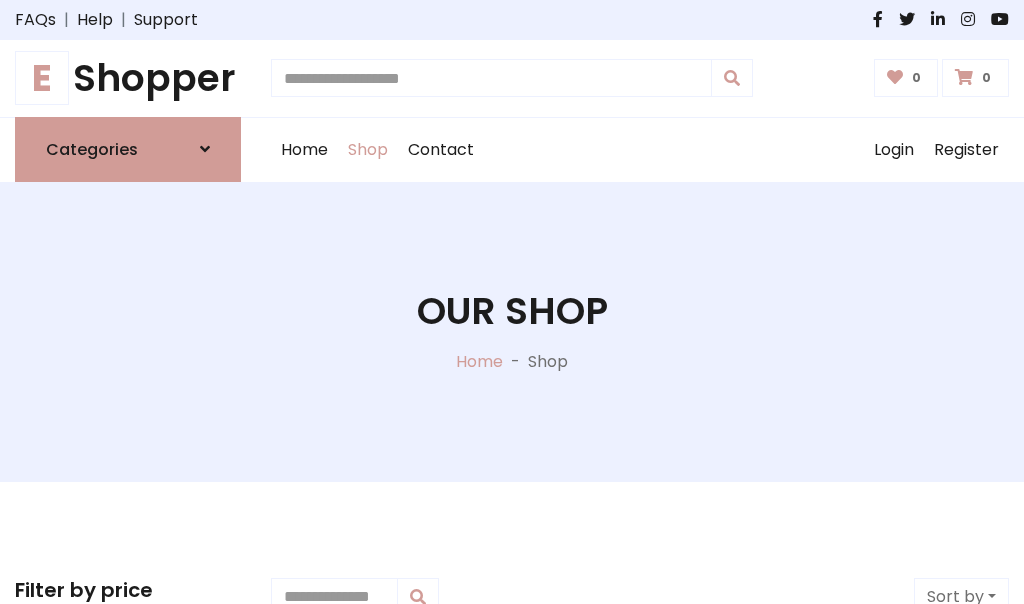 click on "E Shopper" at bounding box center (128, 78) 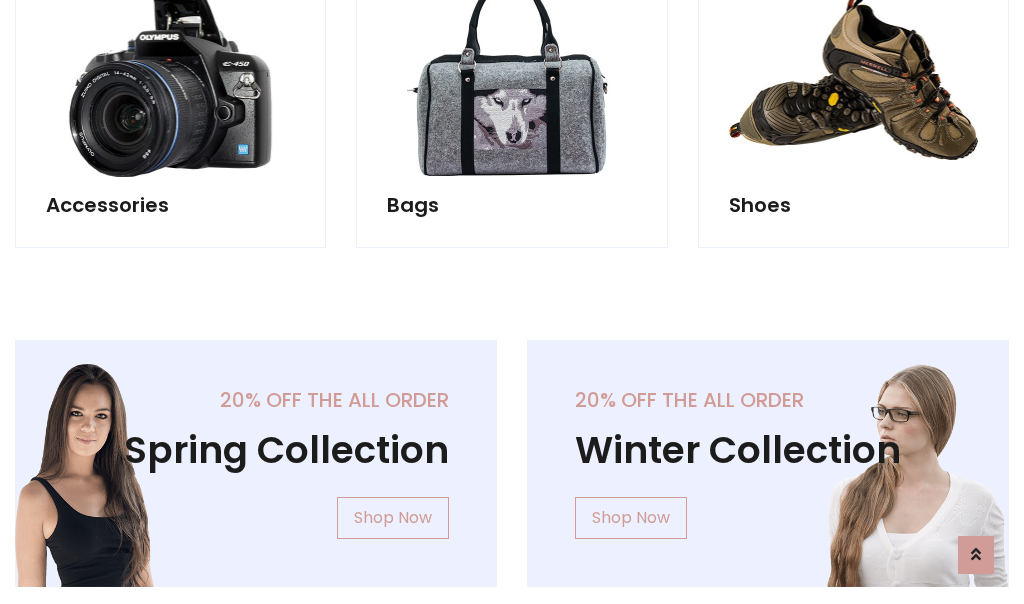 scroll, scrollTop: 1943, scrollLeft: 0, axis: vertical 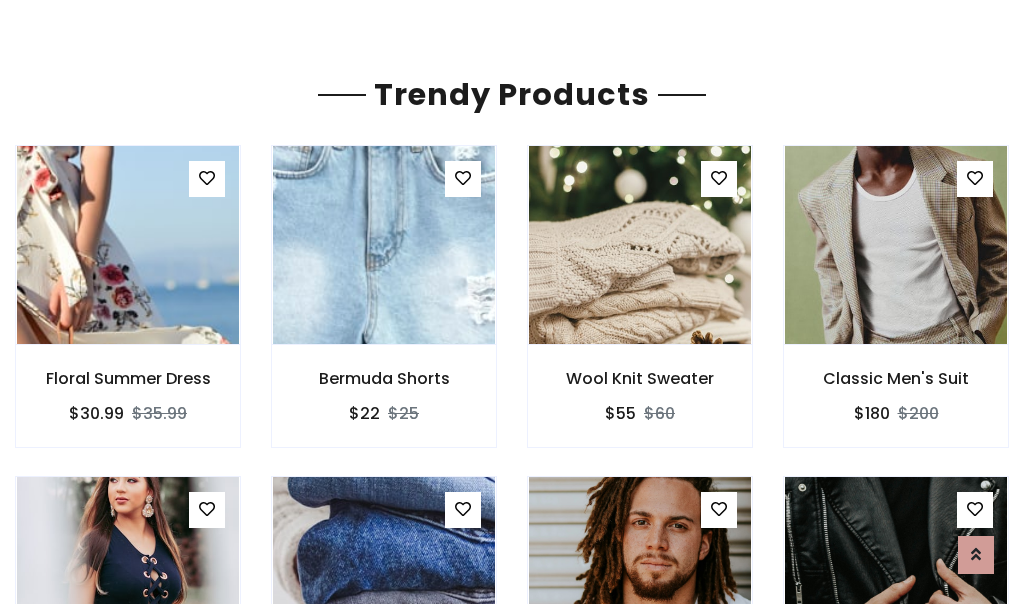 click on "Shop" at bounding box center [368, -1793] 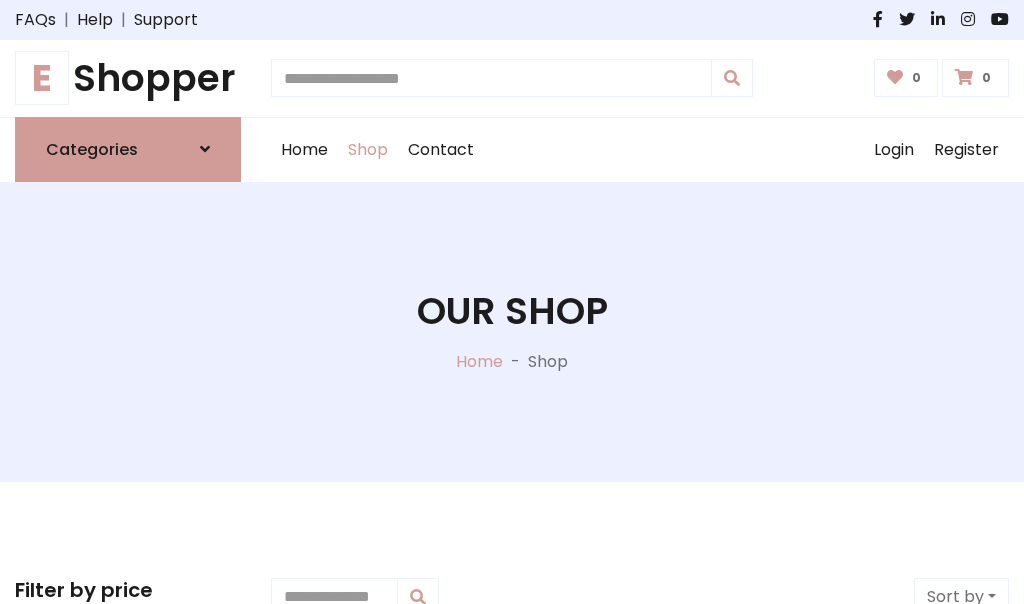 scroll, scrollTop: 0, scrollLeft: 0, axis: both 